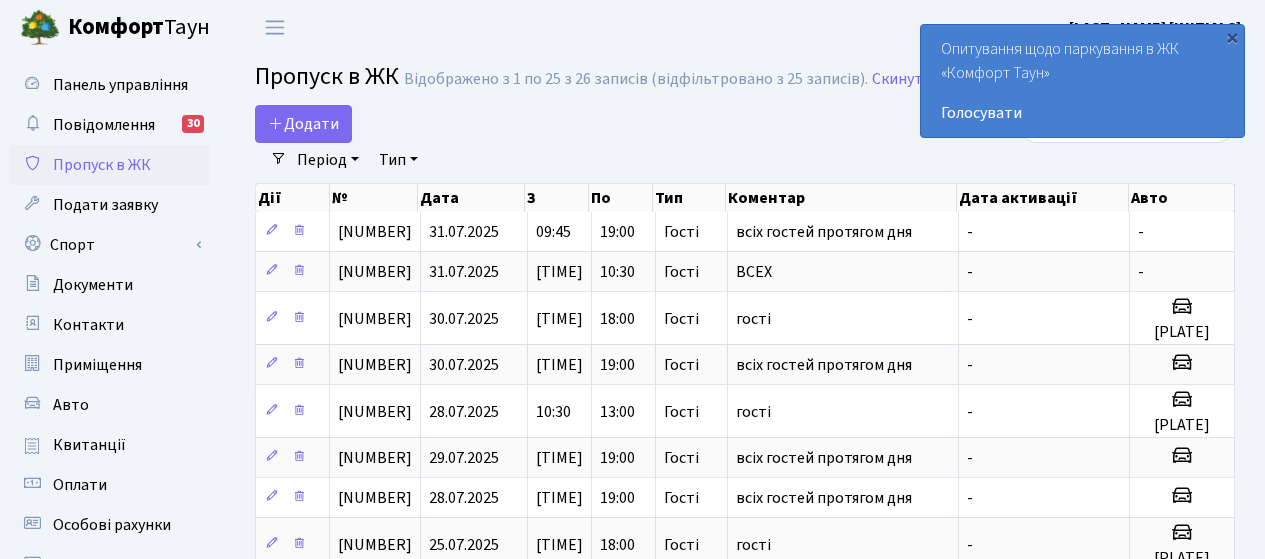 select on "25" 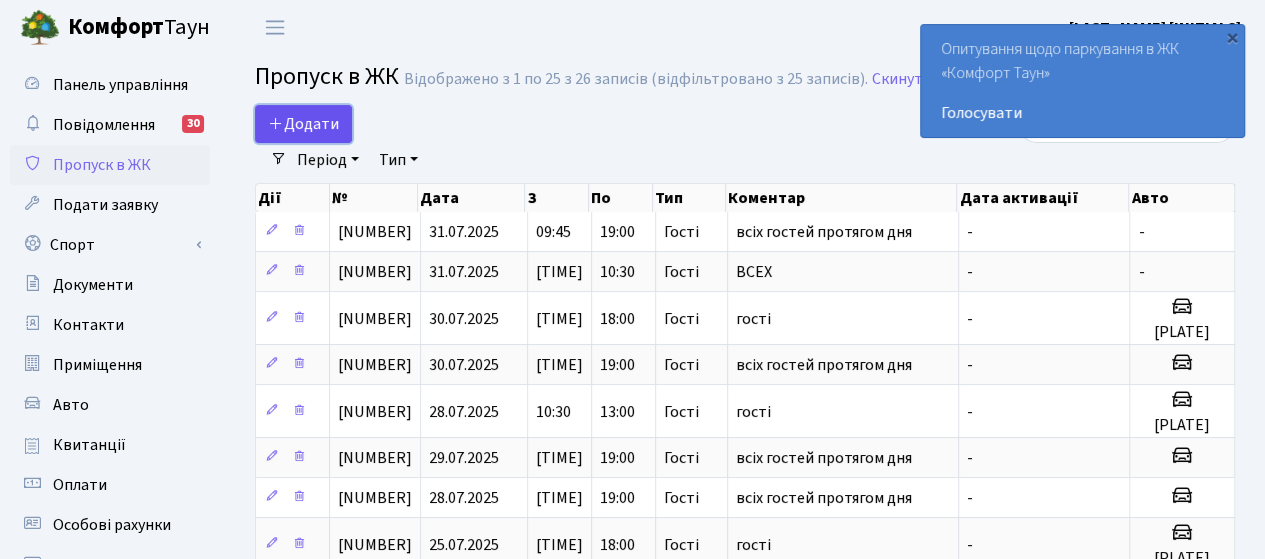 click on "Додати" at bounding box center (303, 124) 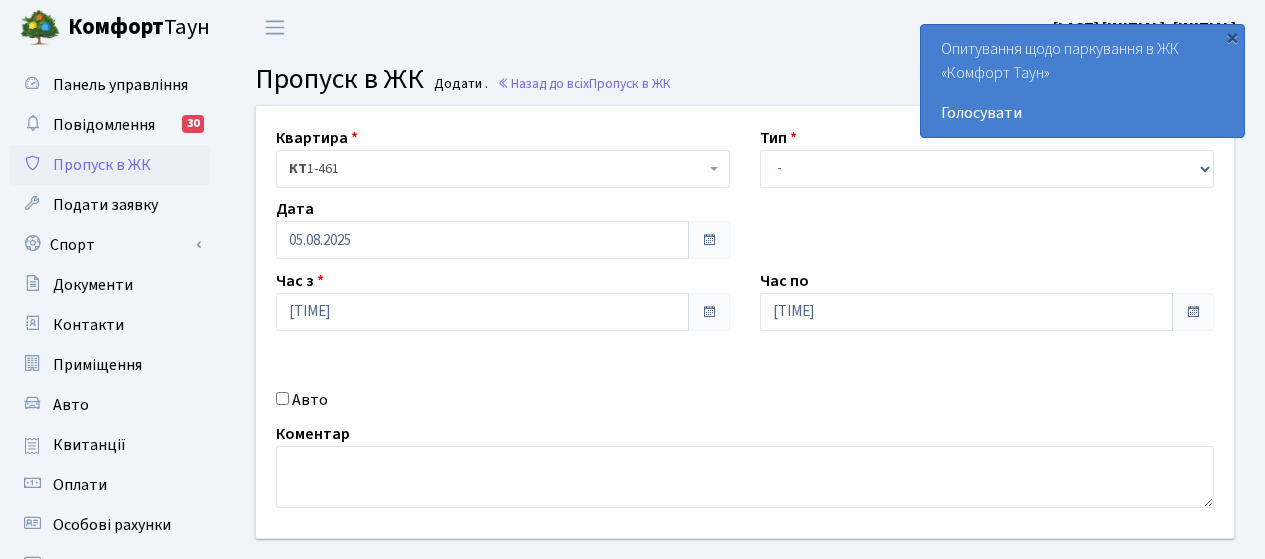 scroll, scrollTop: 0, scrollLeft: 0, axis: both 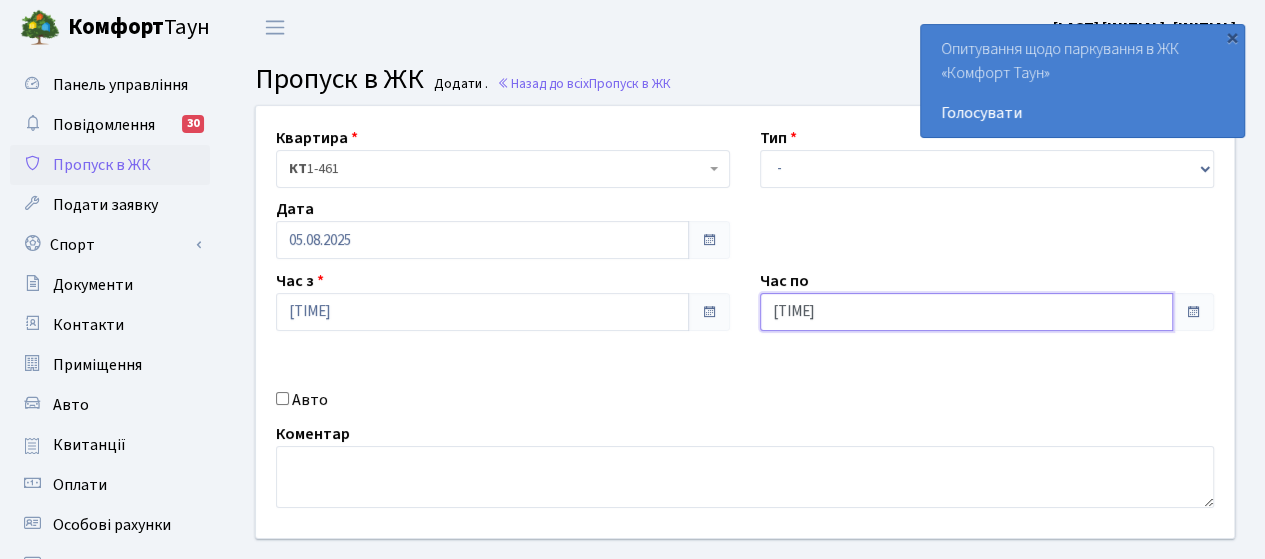click on "[TIME]" at bounding box center [966, 312] 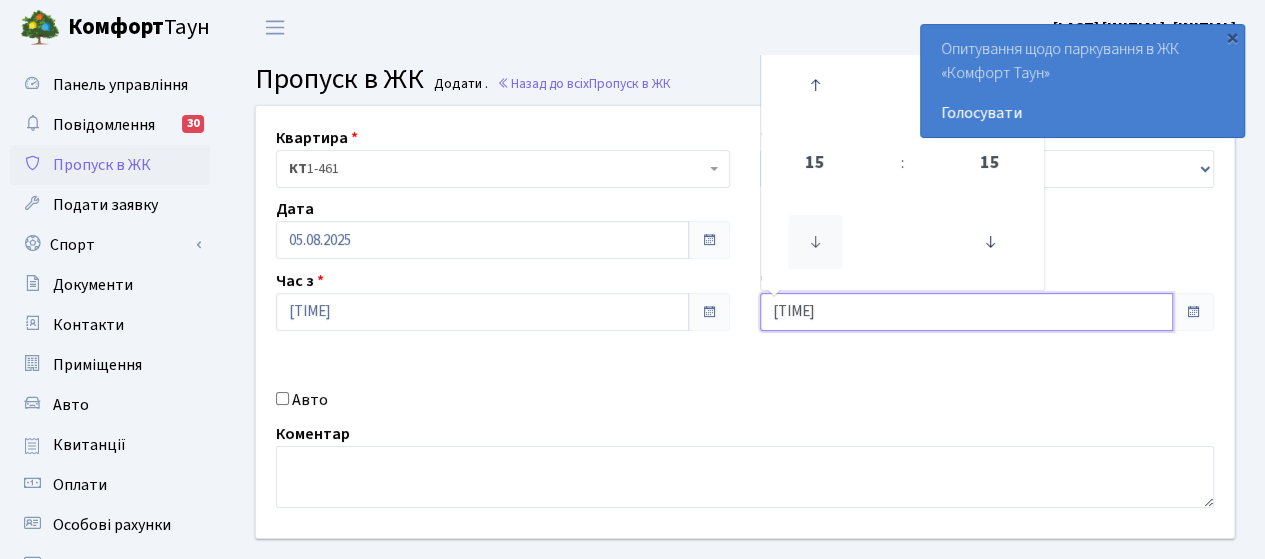 click at bounding box center [815, 242] 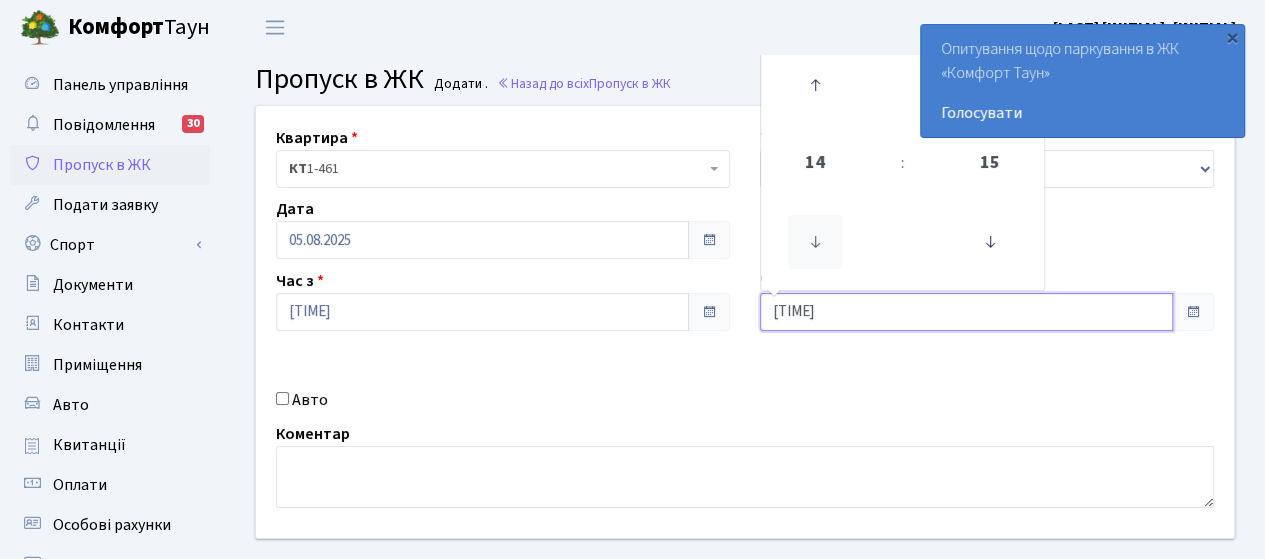 click at bounding box center (815, 242) 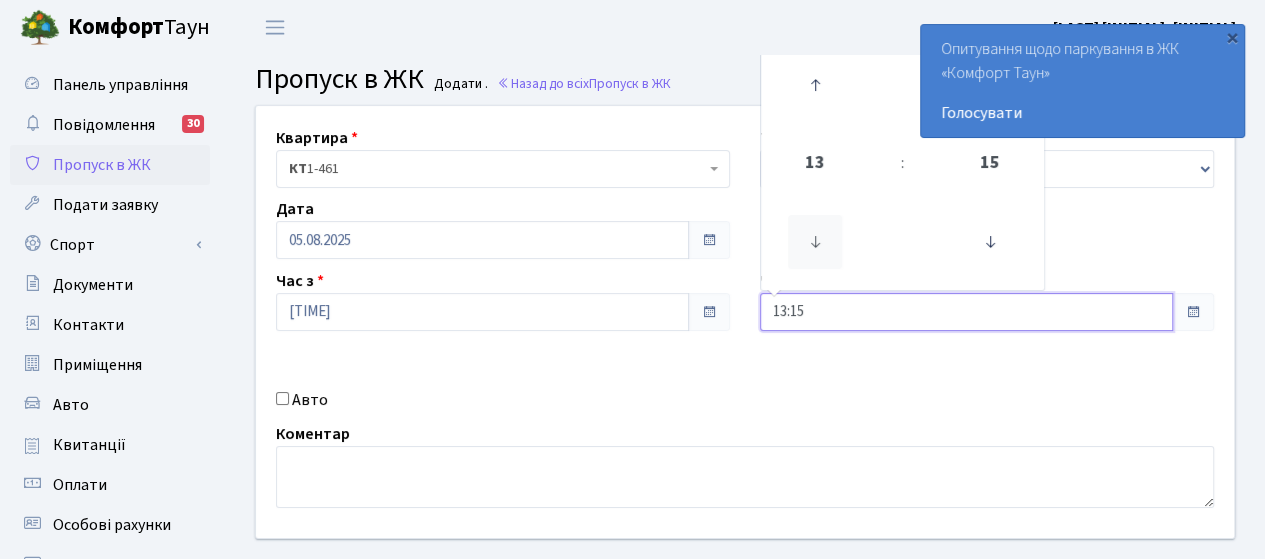 click at bounding box center [815, 242] 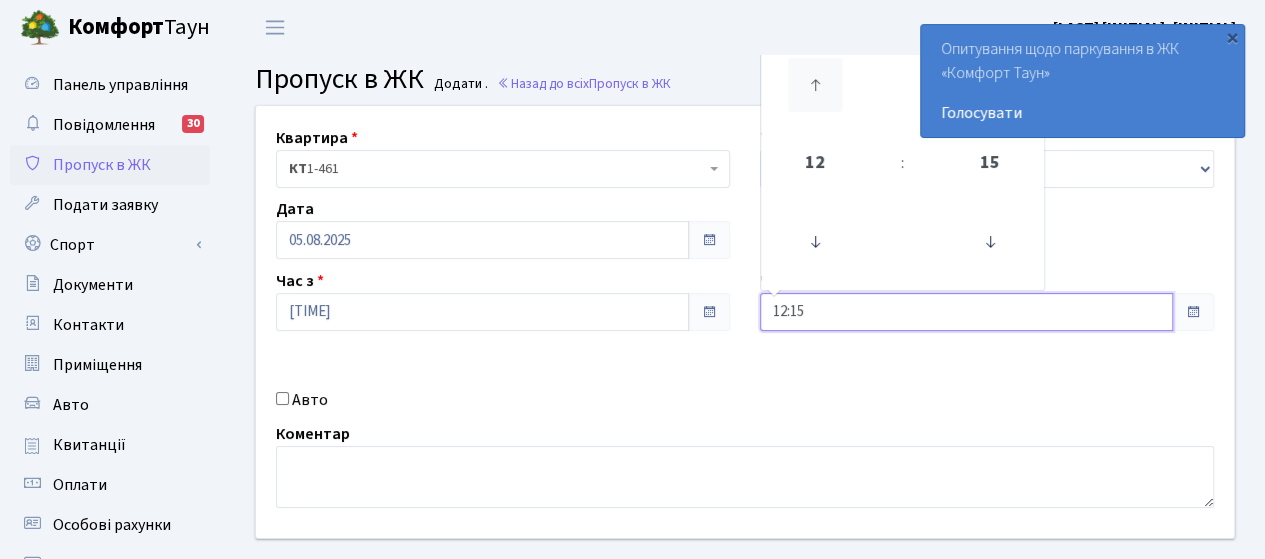click at bounding box center [815, 85] 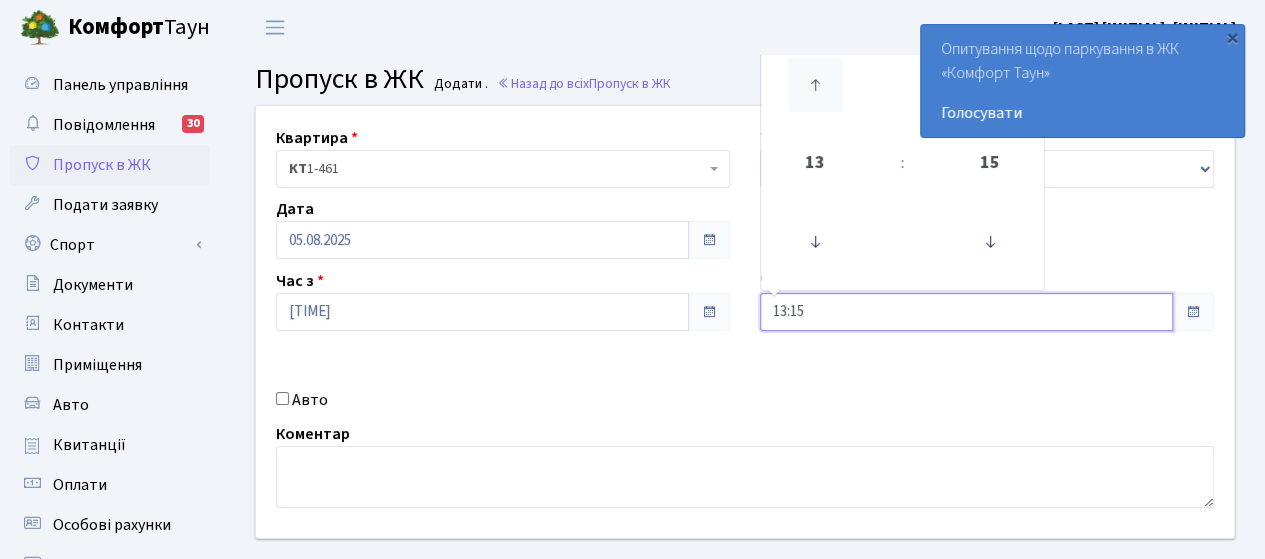 click at bounding box center (815, 85) 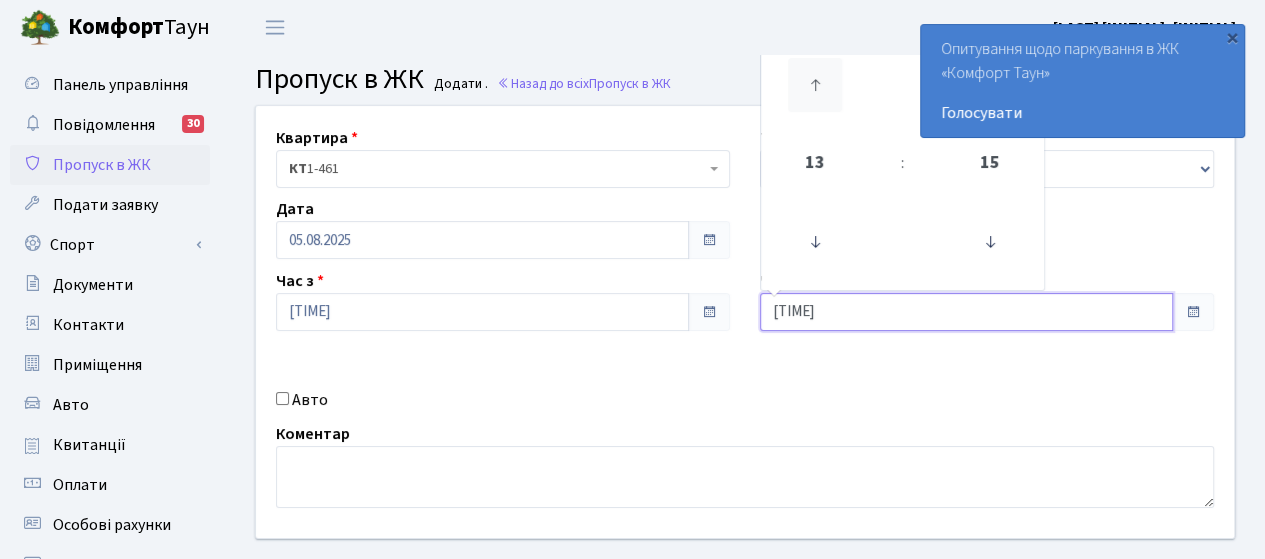 click at bounding box center (815, 85) 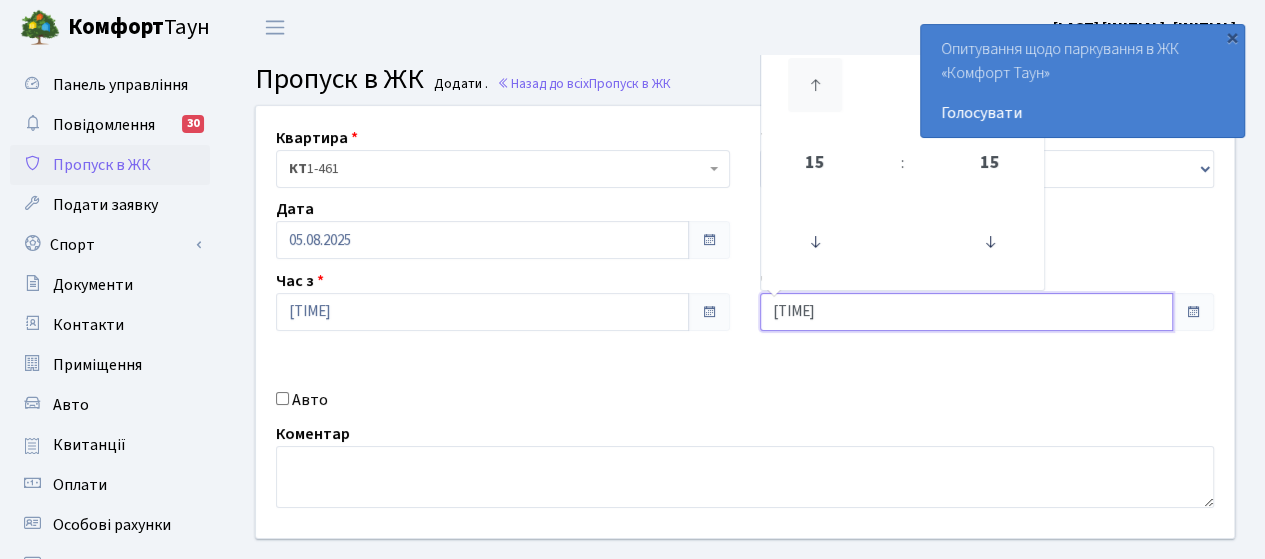 click at bounding box center [815, 85] 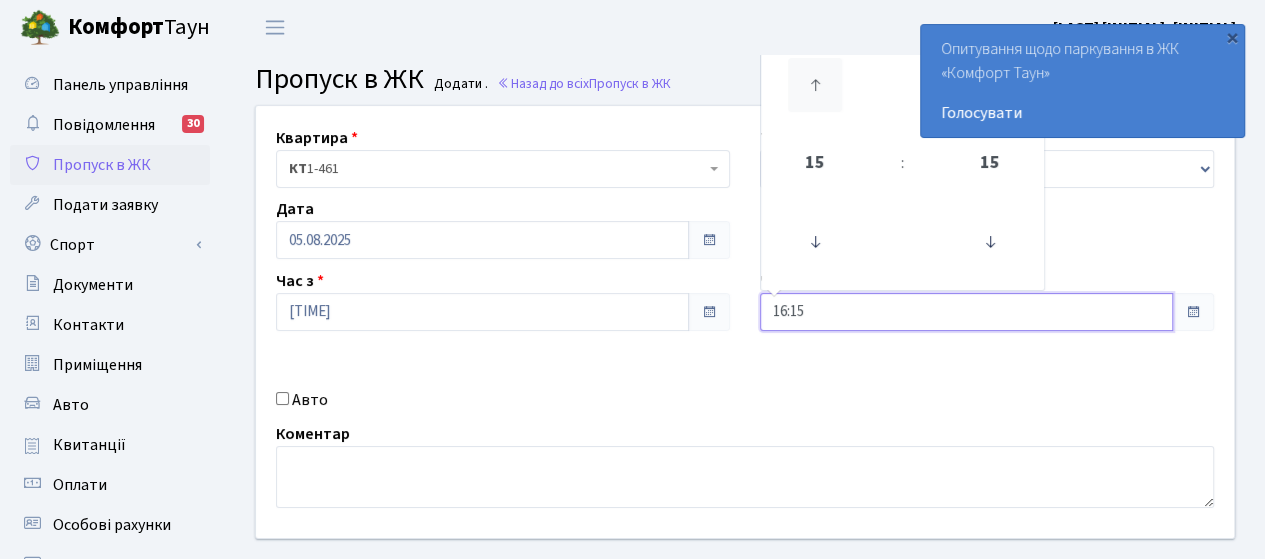 click at bounding box center [815, 85] 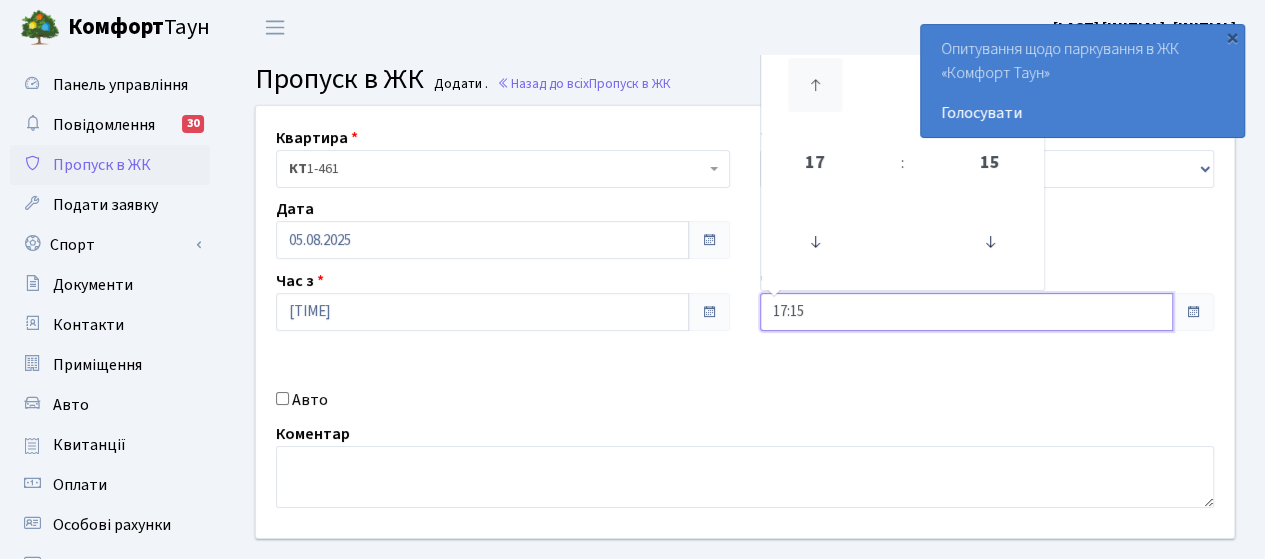 click at bounding box center [815, 85] 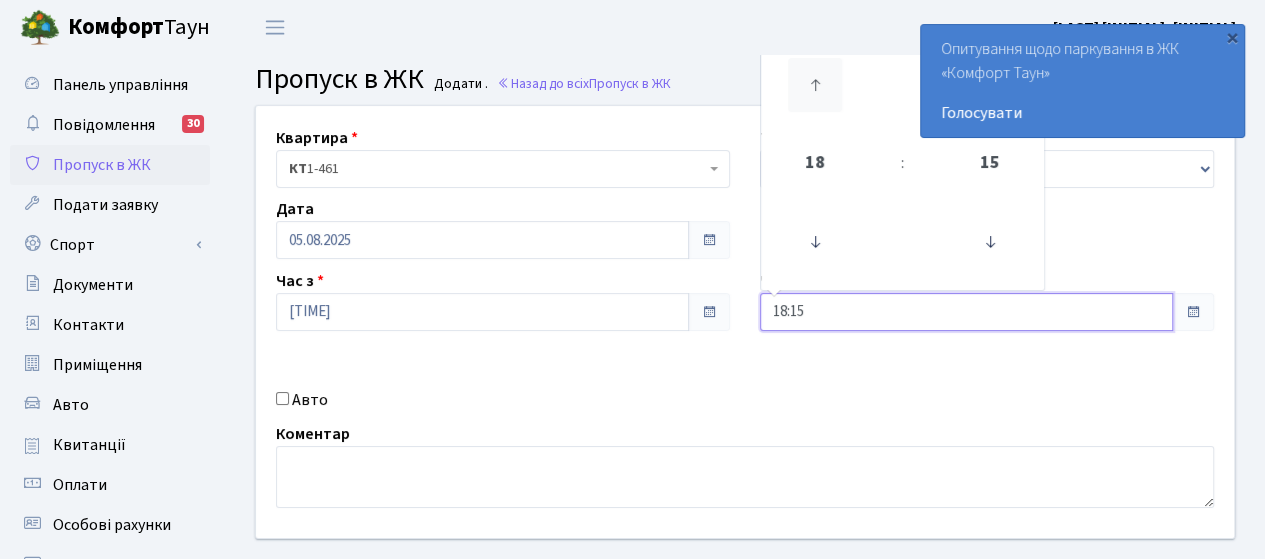 click at bounding box center (815, 85) 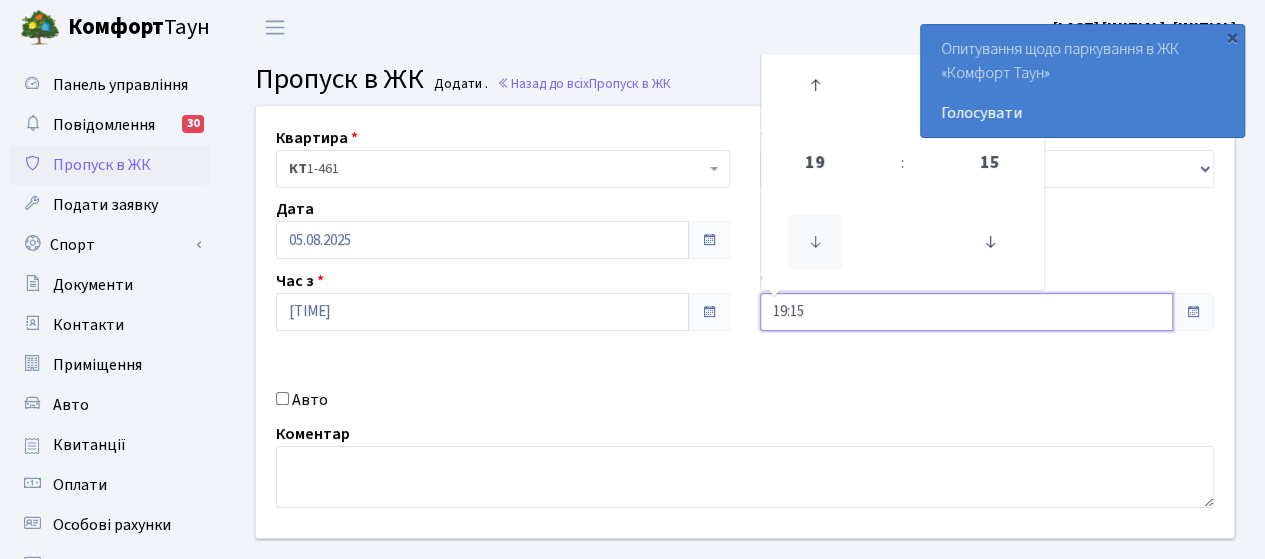 click at bounding box center [815, 242] 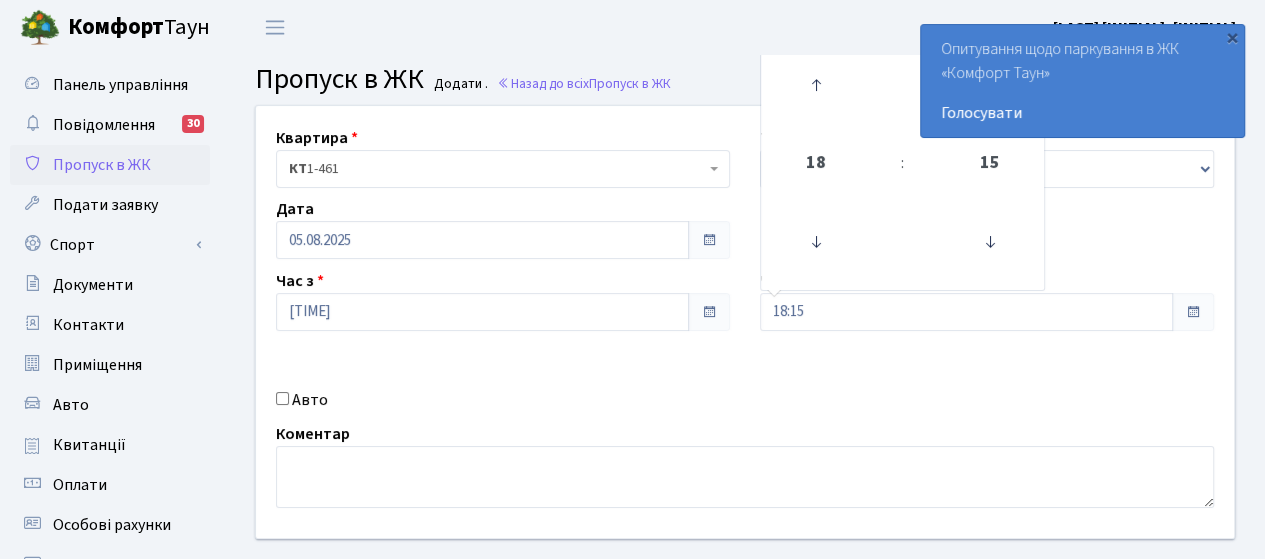 click on "Квартира
[CODE]&nbsp;&nbsp;&nbsp;&nbsp;[PHONE]
[CODE]     [PHONE]
Тип
-
Доставка
Таксі
Гості
Сервіс
Дата
05.08.2025
Час з
[TIME]
Час по
[TIME] [TIME] 00 01 02 03 04 05 06 07 08 09 10 11 12 13 14 15 16 17 18 19 20 21 22 23 00 15 30 45" at bounding box center (745, 322) 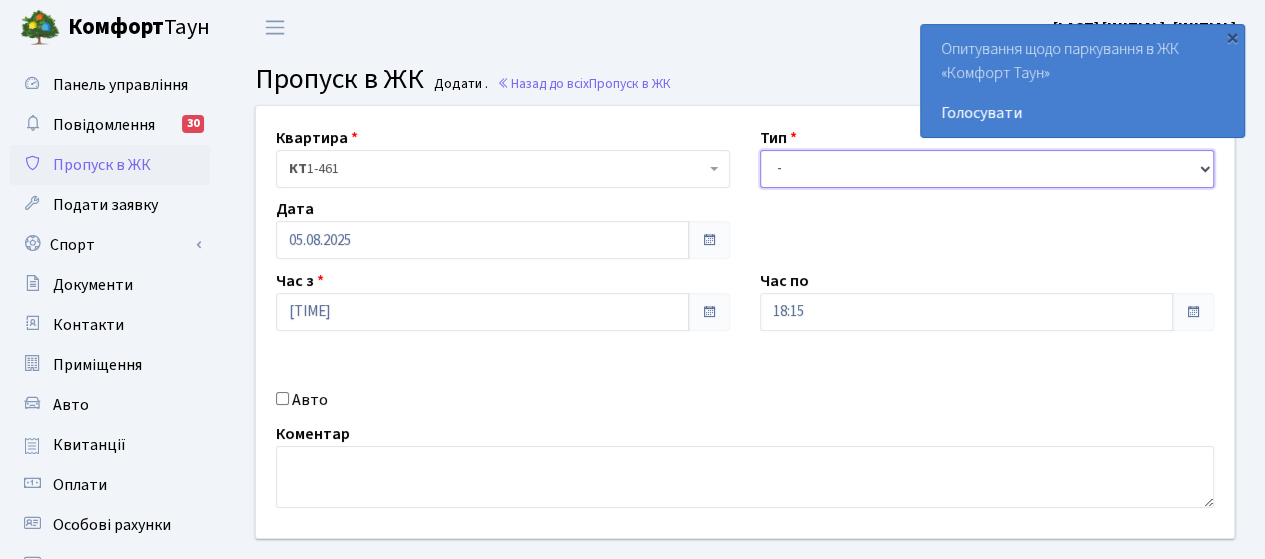 click on "-
Доставка
Таксі
Гості
Сервіс" at bounding box center [987, 169] 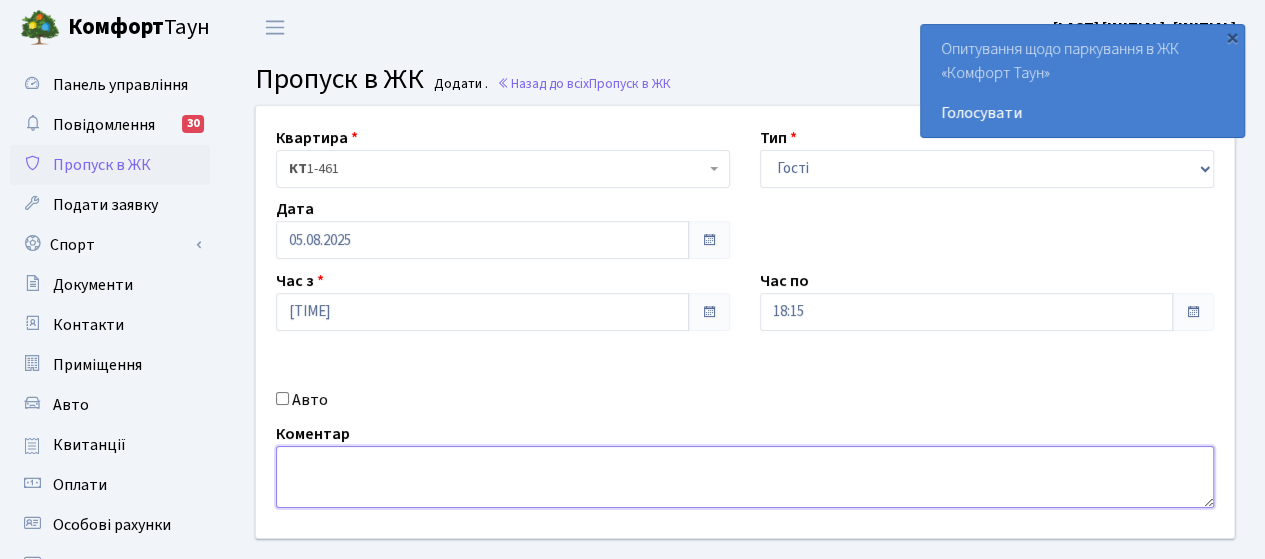 click at bounding box center [745, 477] 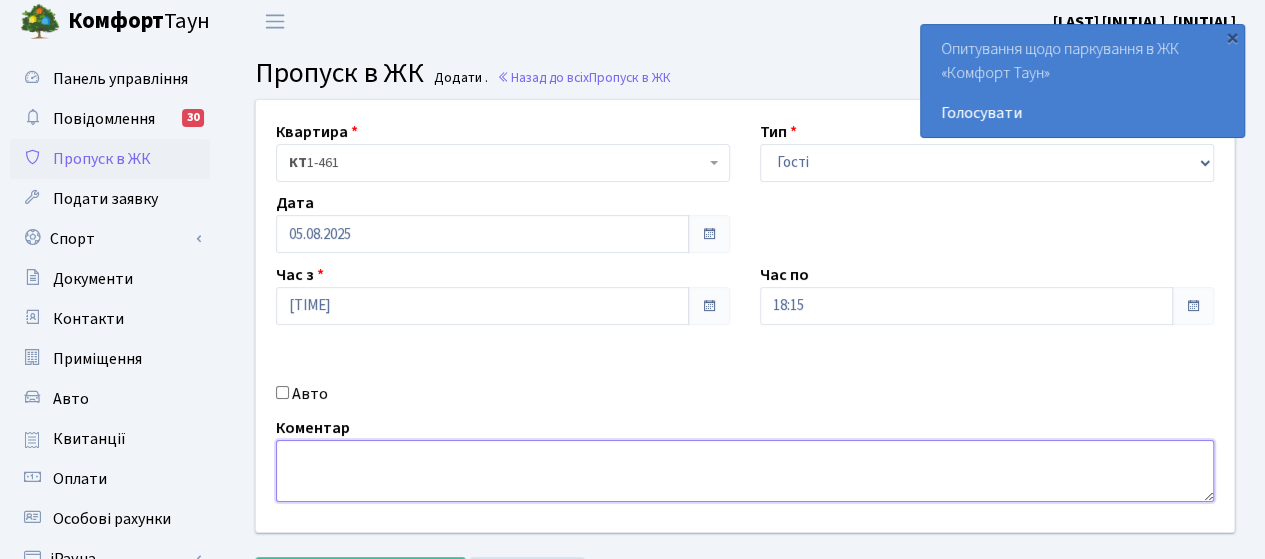 scroll, scrollTop: 200, scrollLeft: 0, axis: vertical 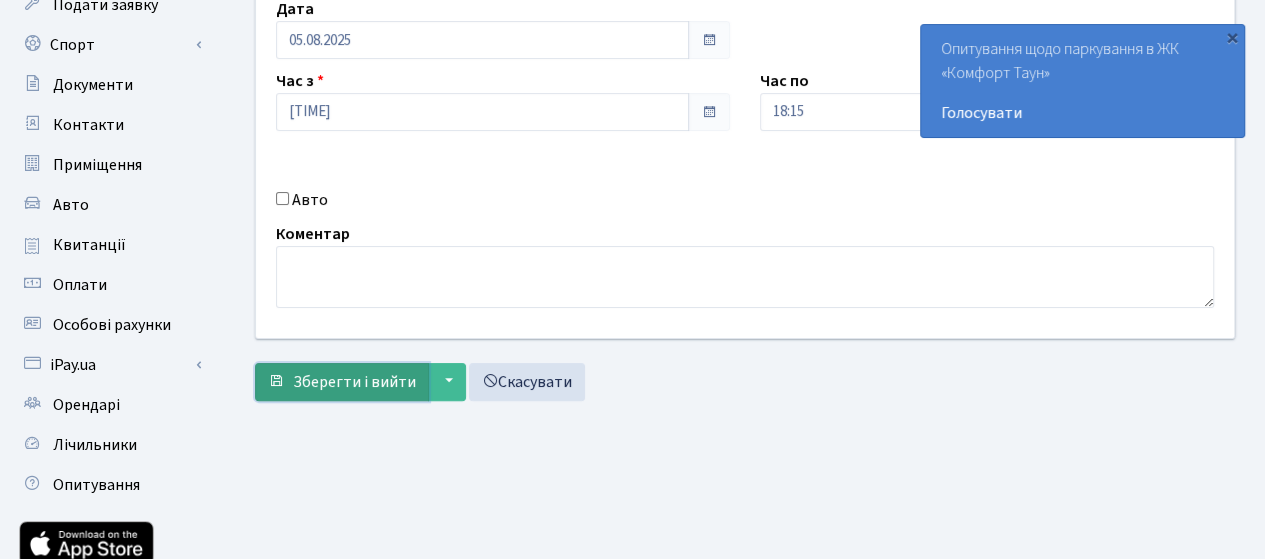 click on "Зберегти і вийти" at bounding box center (354, 382) 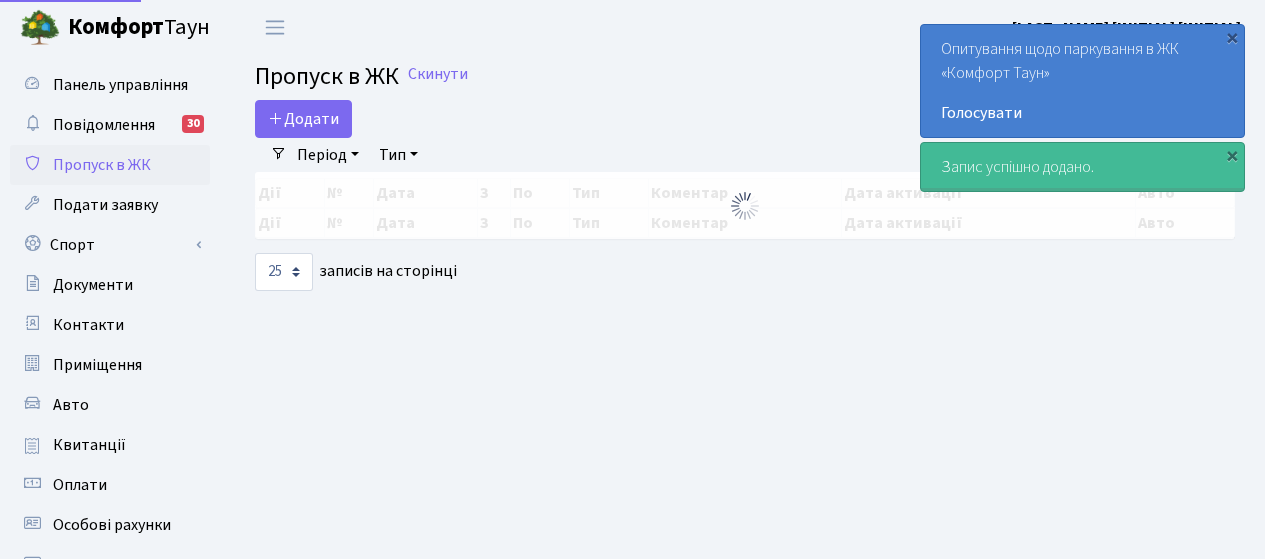 select on "25" 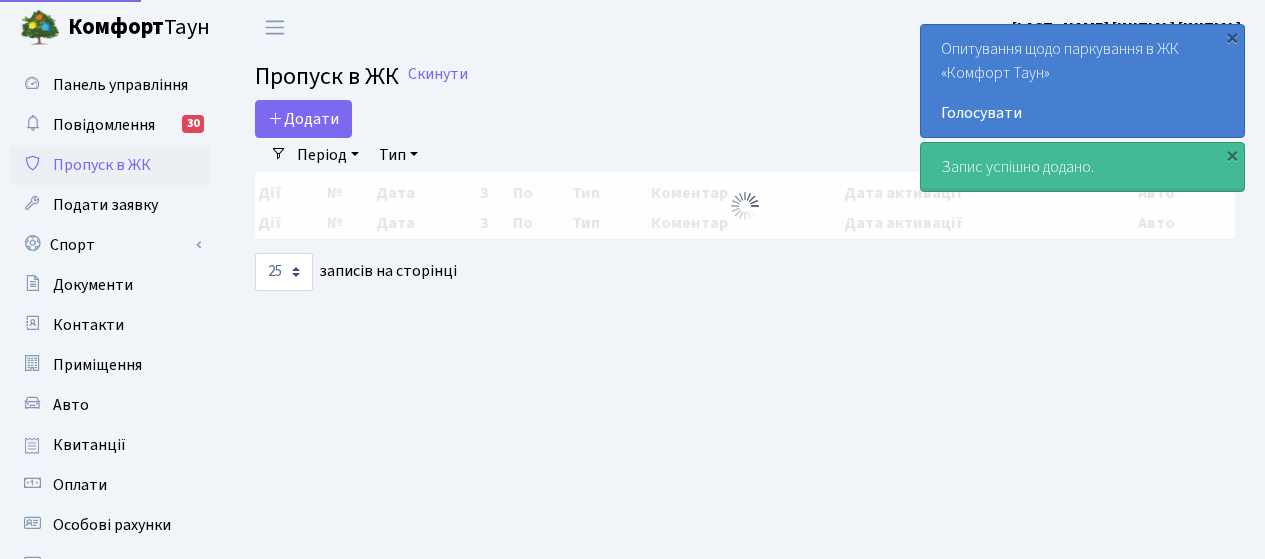 scroll, scrollTop: 0, scrollLeft: 0, axis: both 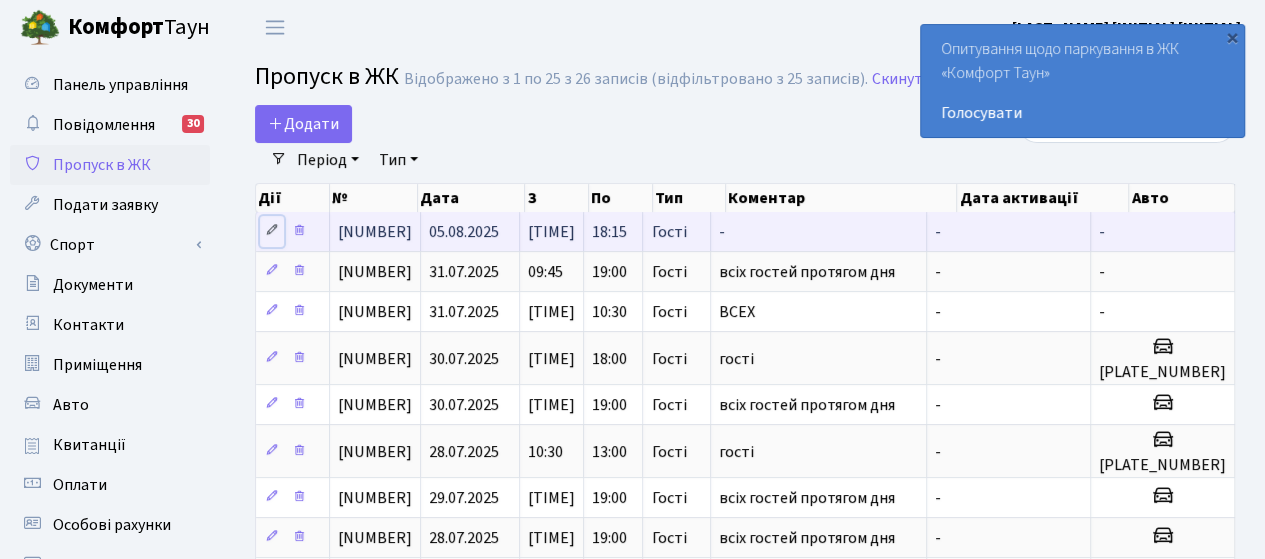 click at bounding box center (272, 230) 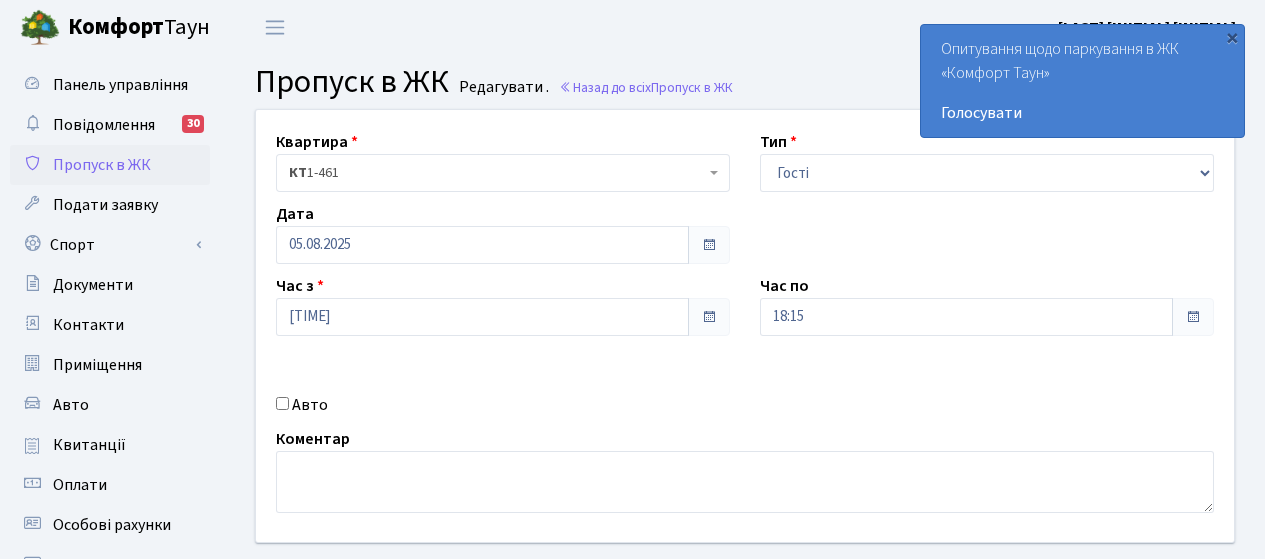 scroll, scrollTop: 0, scrollLeft: 0, axis: both 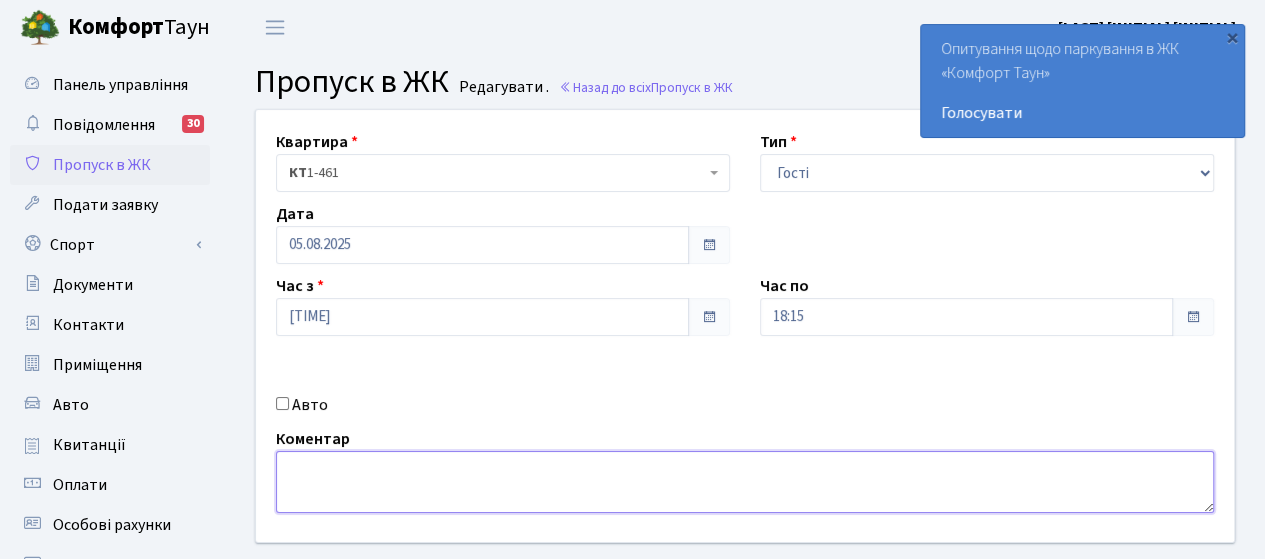 click at bounding box center [745, 482] 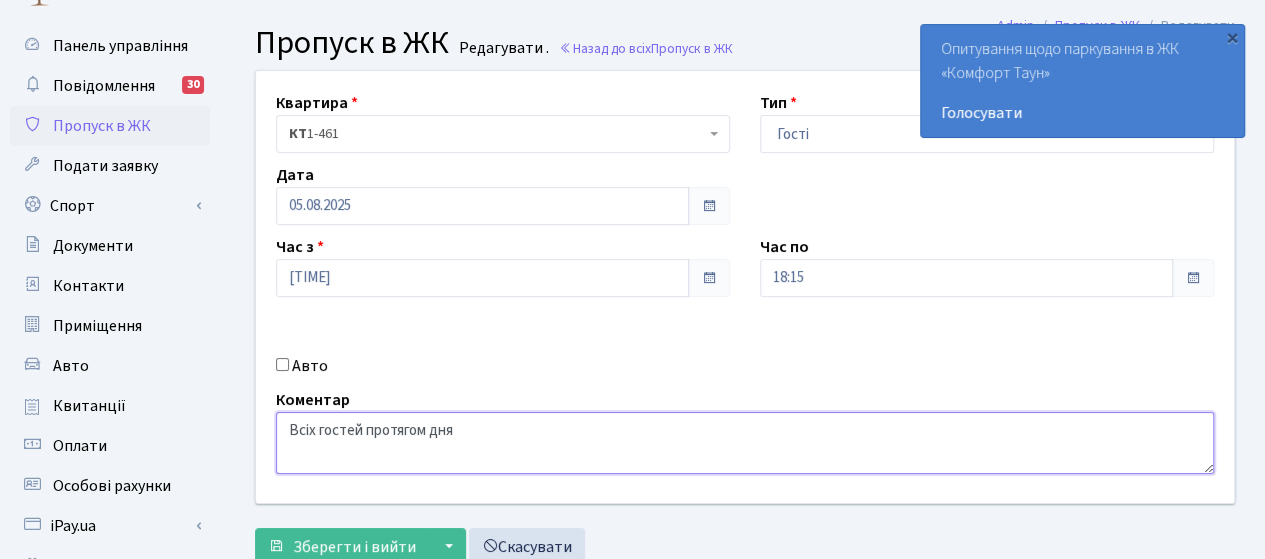 scroll, scrollTop: 100, scrollLeft: 0, axis: vertical 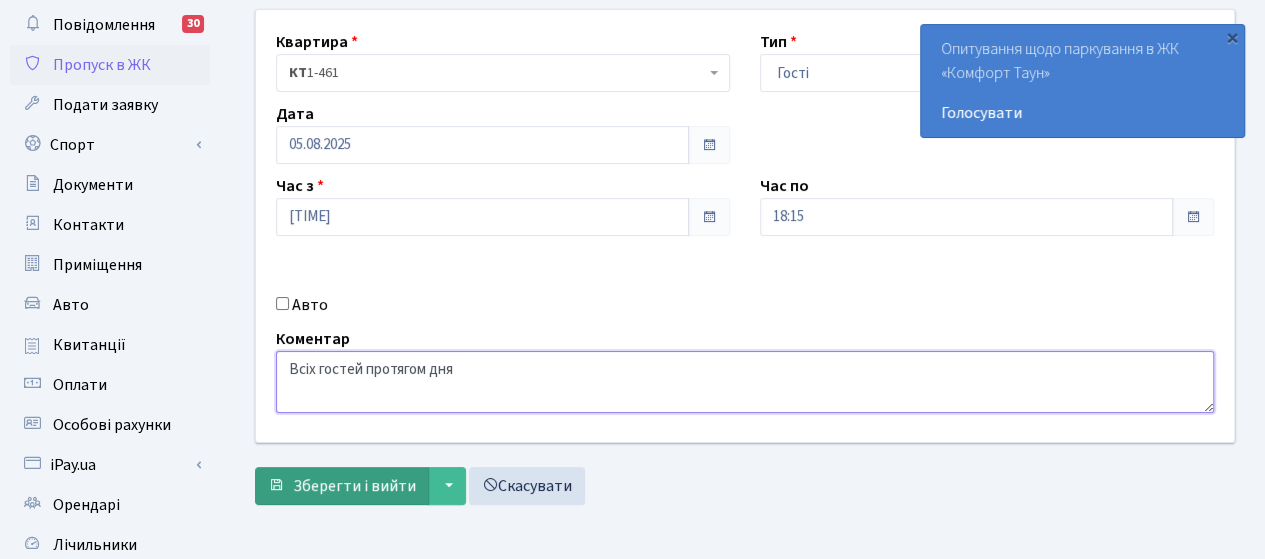 type on "Всіх гостей протягом дня" 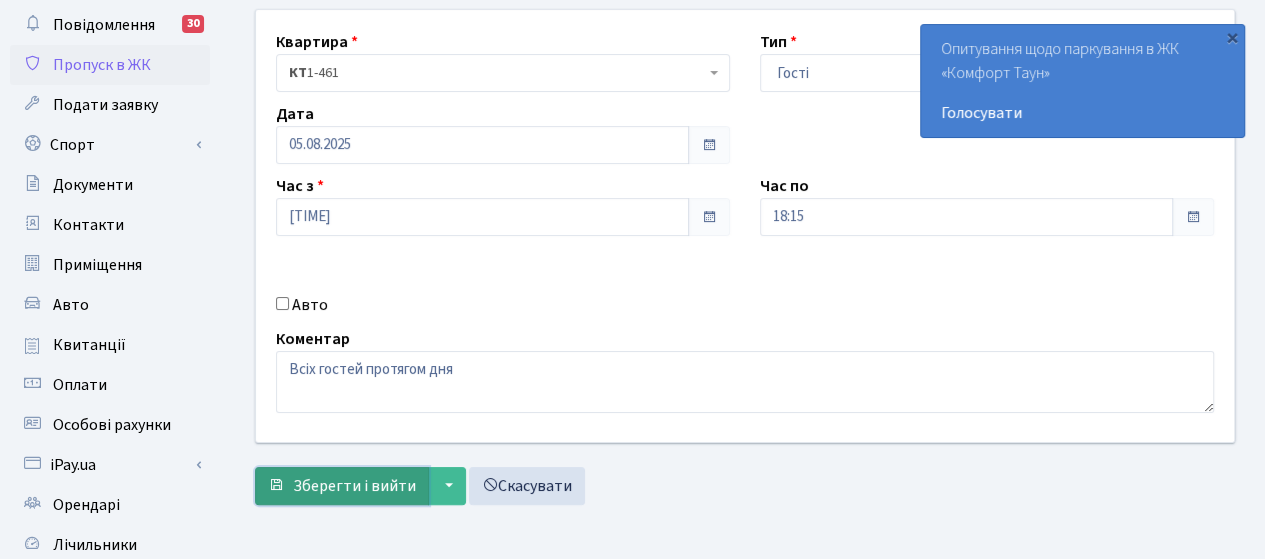 click on "Зберегти і вийти" at bounding box center (354, 486) 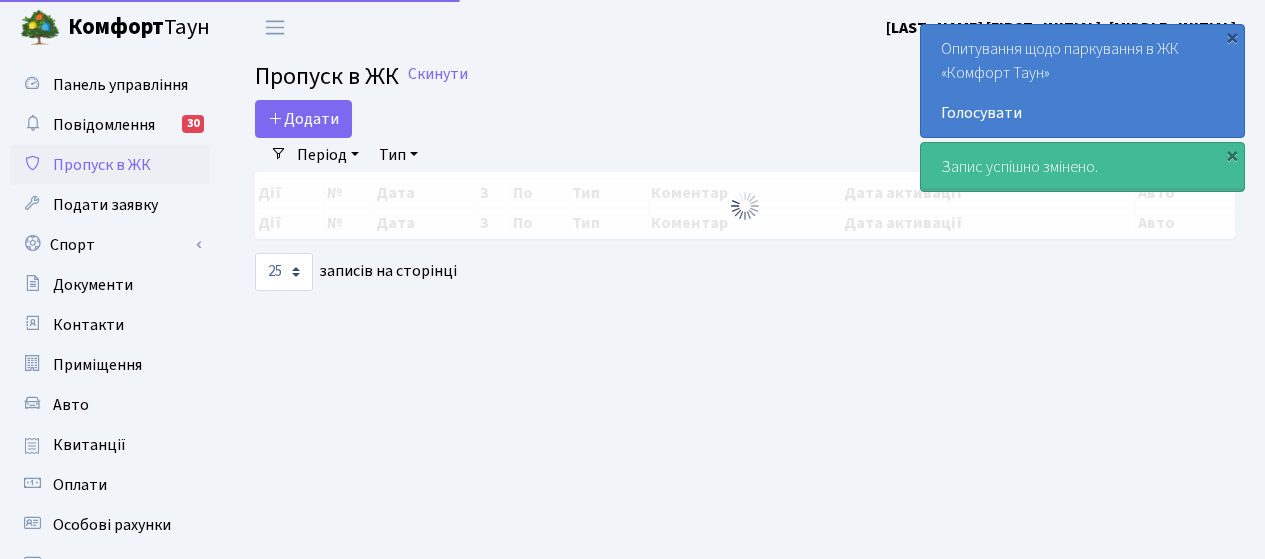 select on "25" 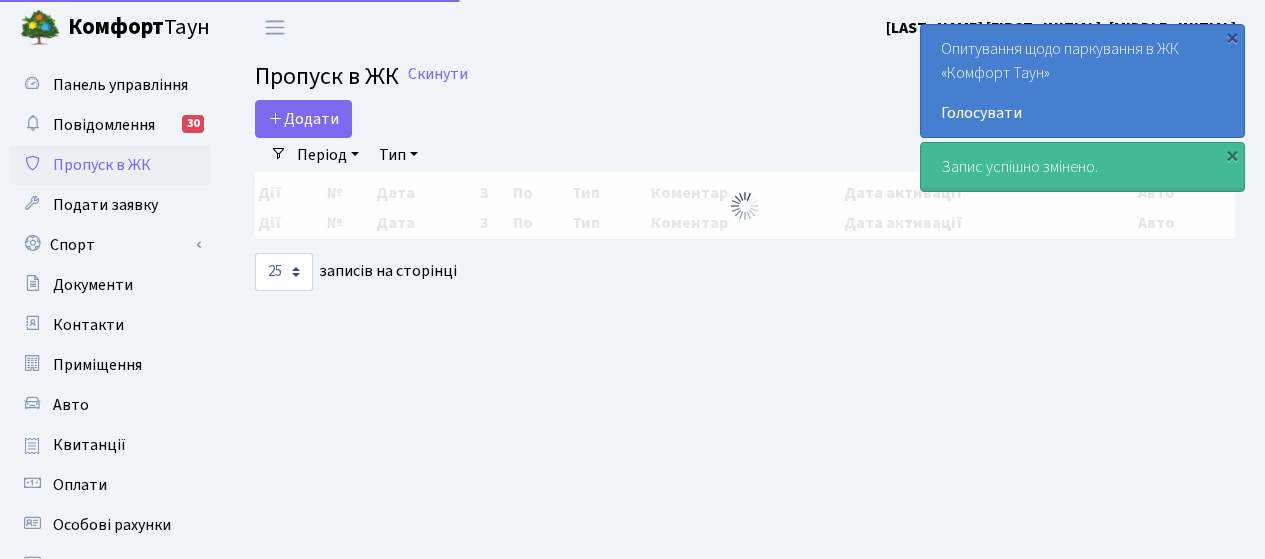 scroll, scrollTop: 0, scrollLeft: 0, axis: both 